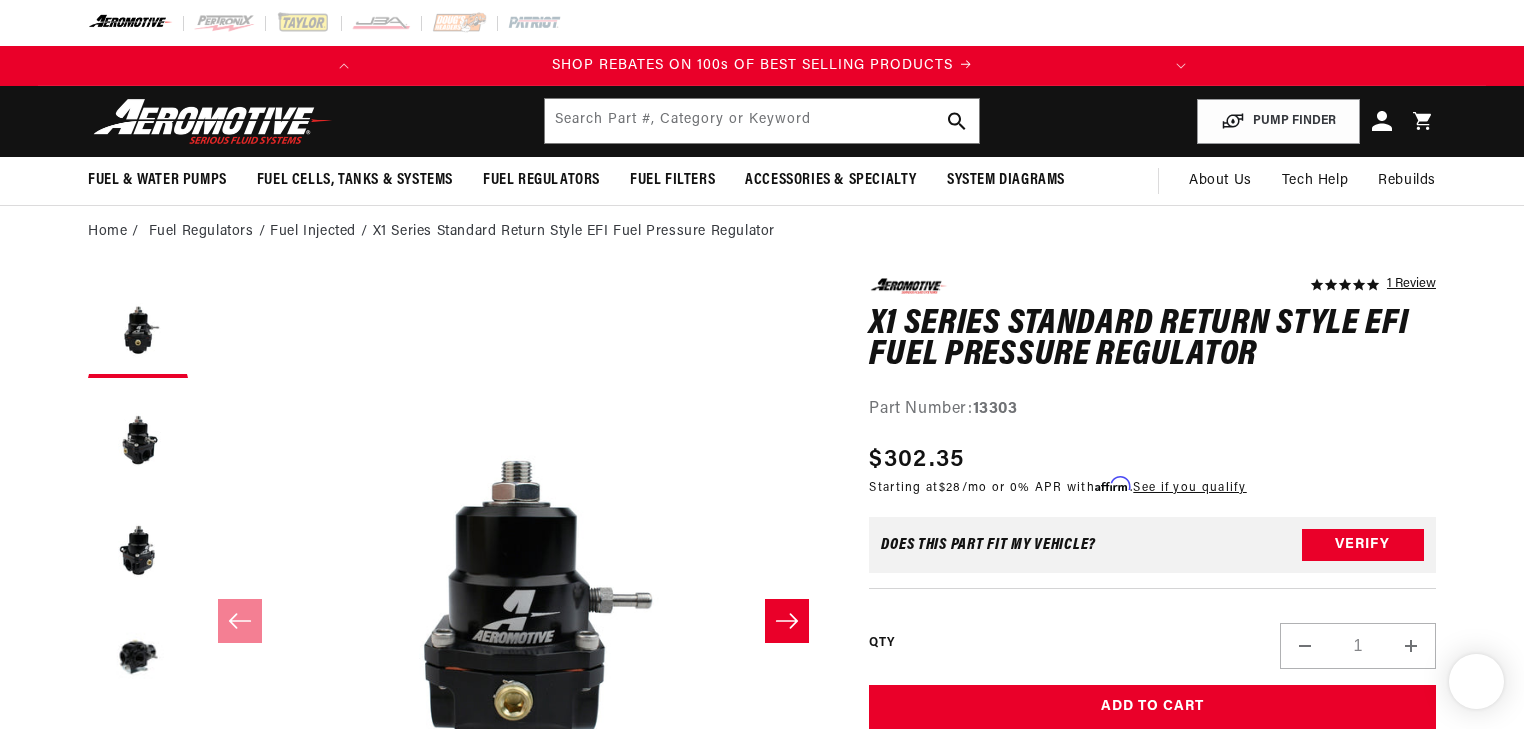 scroll, scrollTop: 0, scrollLeft: 0, axis: both 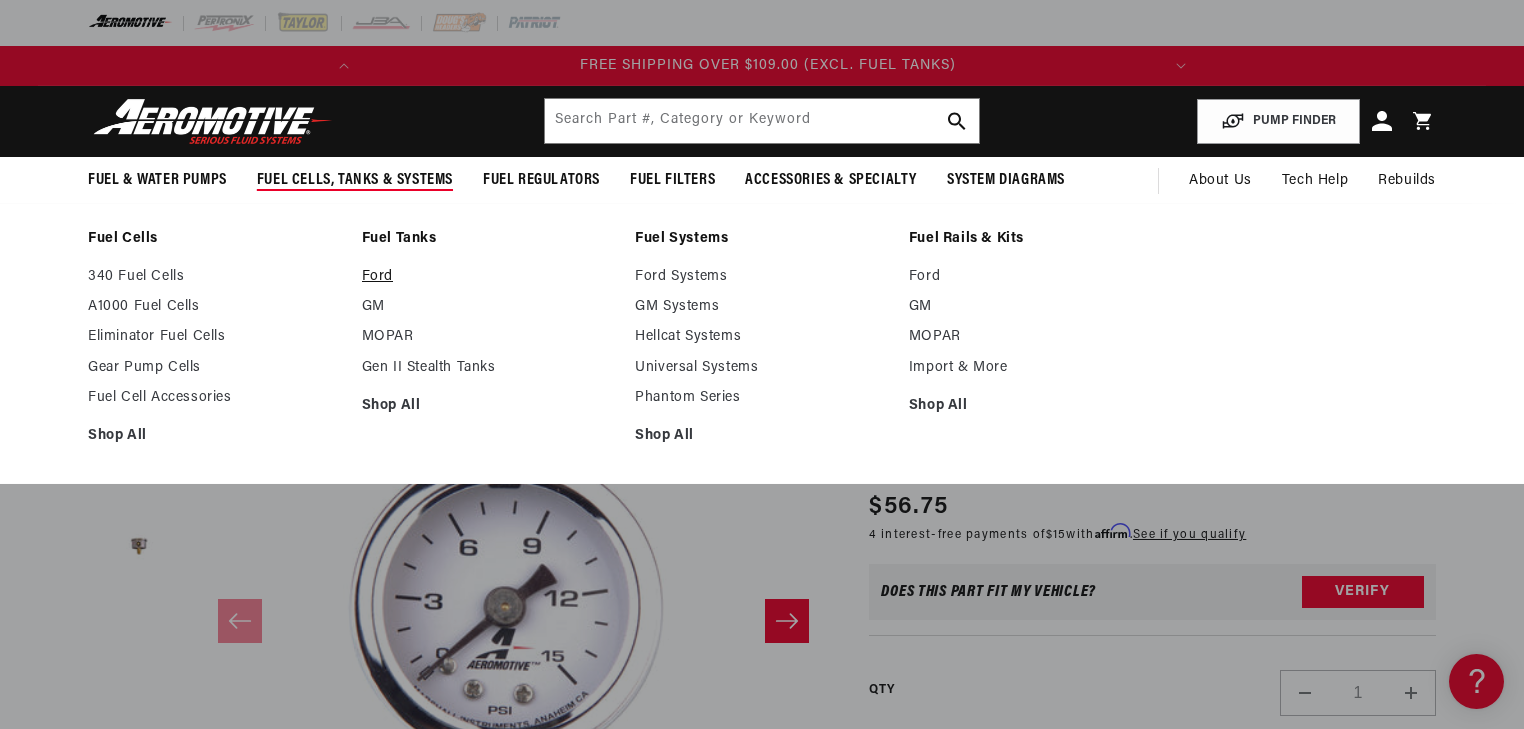 click on "Ford" at bounding box center [489, 277] 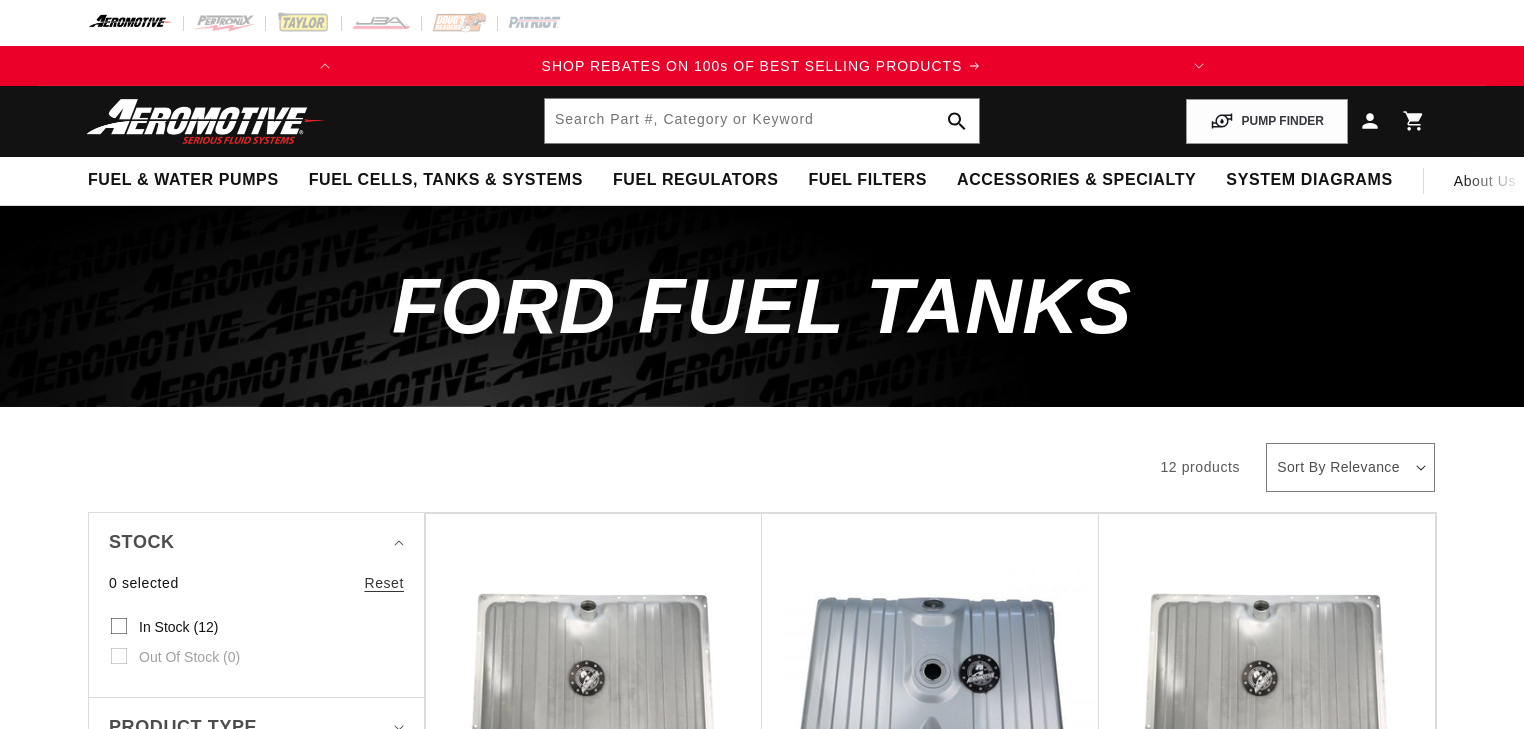 scroll, scrollTop: 0, scrollLeft: 0, axis: both 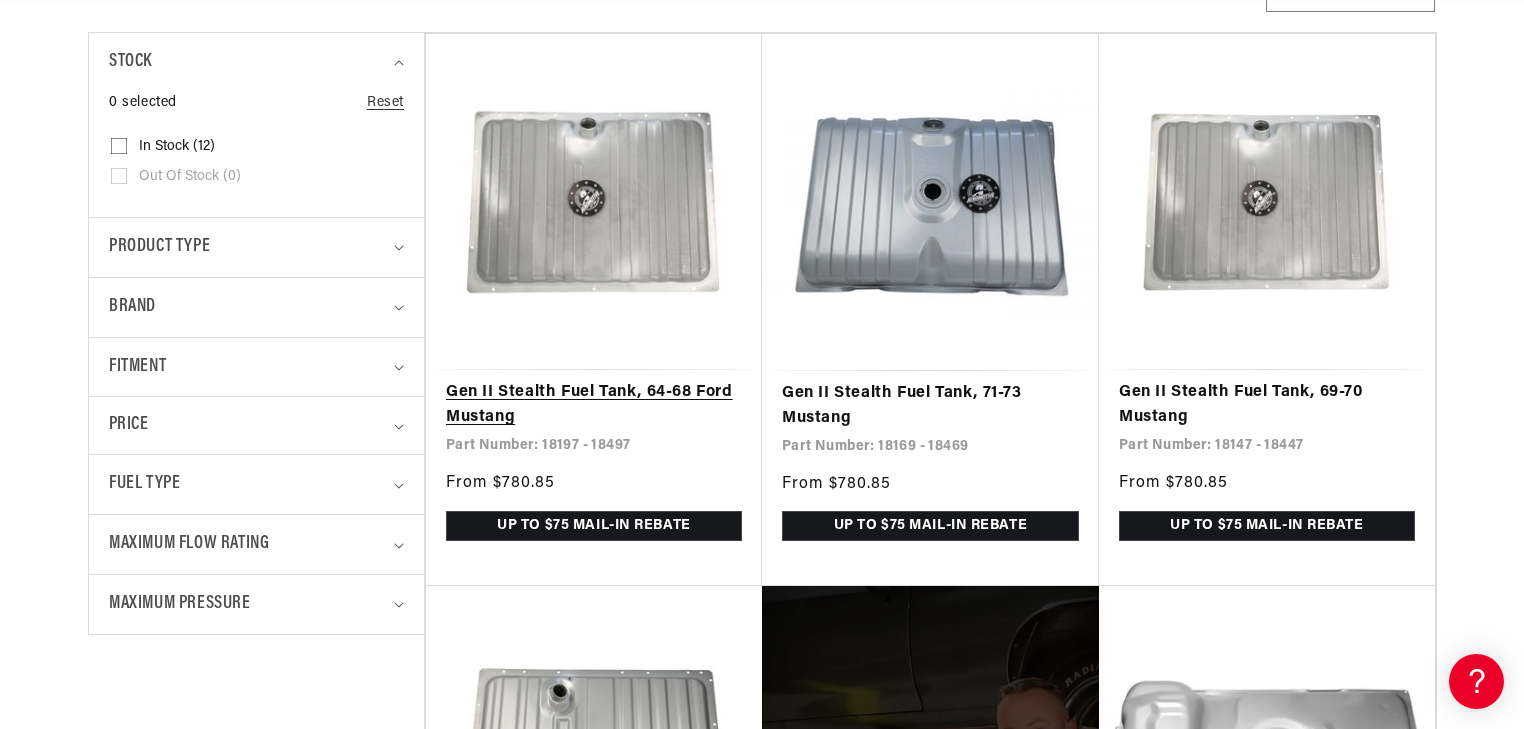 click on "Gen II Stealth Fuel Tank, 64-68 Ford Mustang" at bounding box center (594, 405) 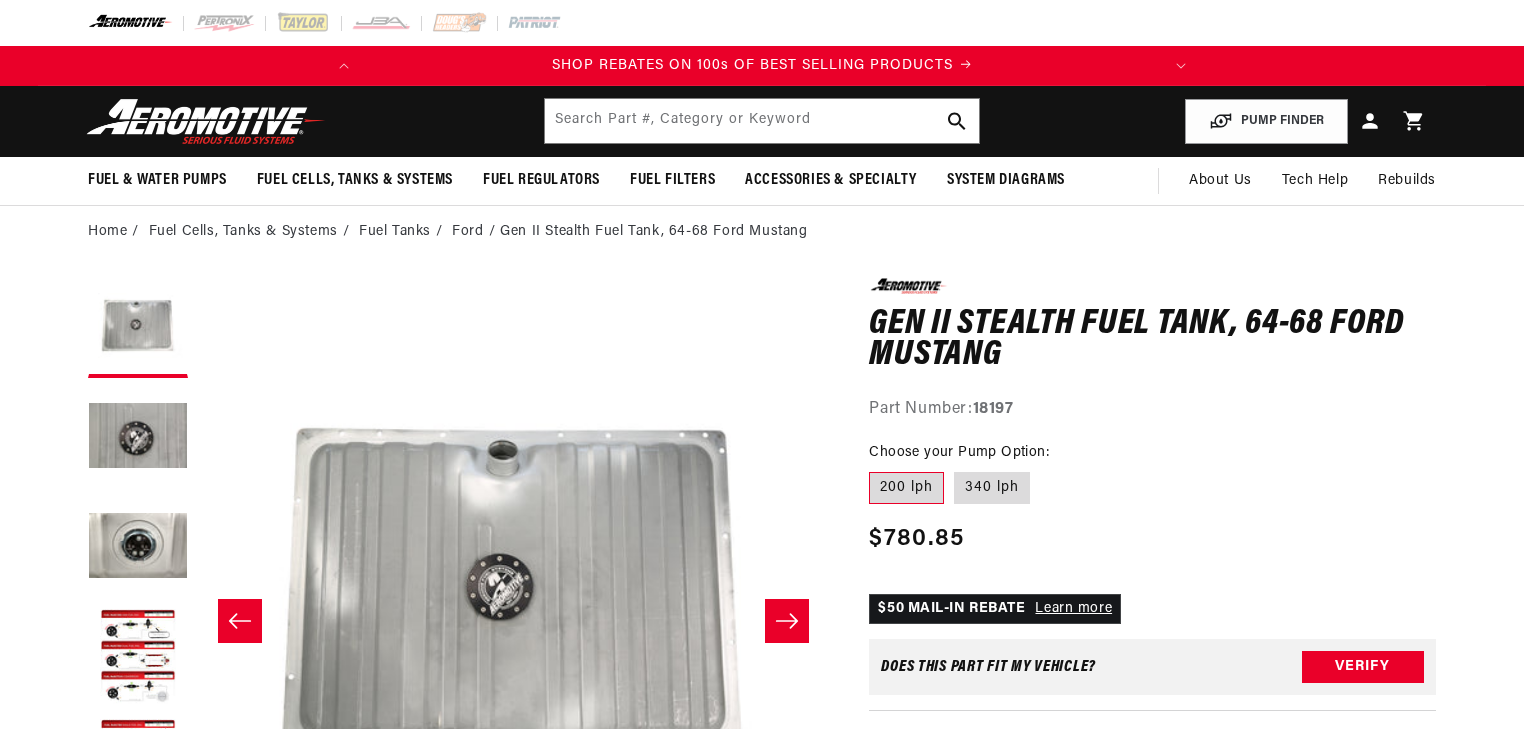 scroll, scrollTop: 0, scrollLeft: 0, axis: both 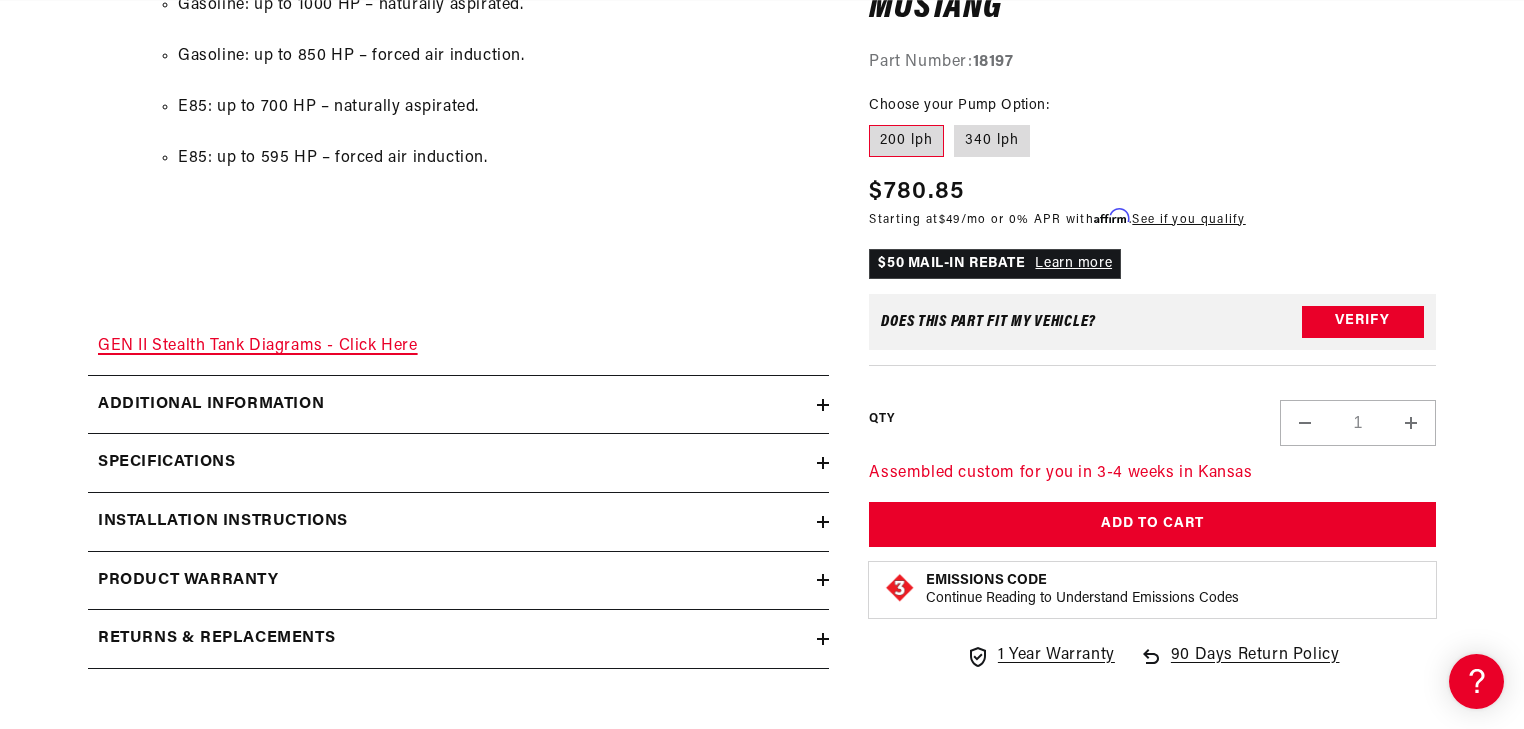 click on "GEN II Stealth Tank Diagrams - Click Here" at bounding box center (258, 346) 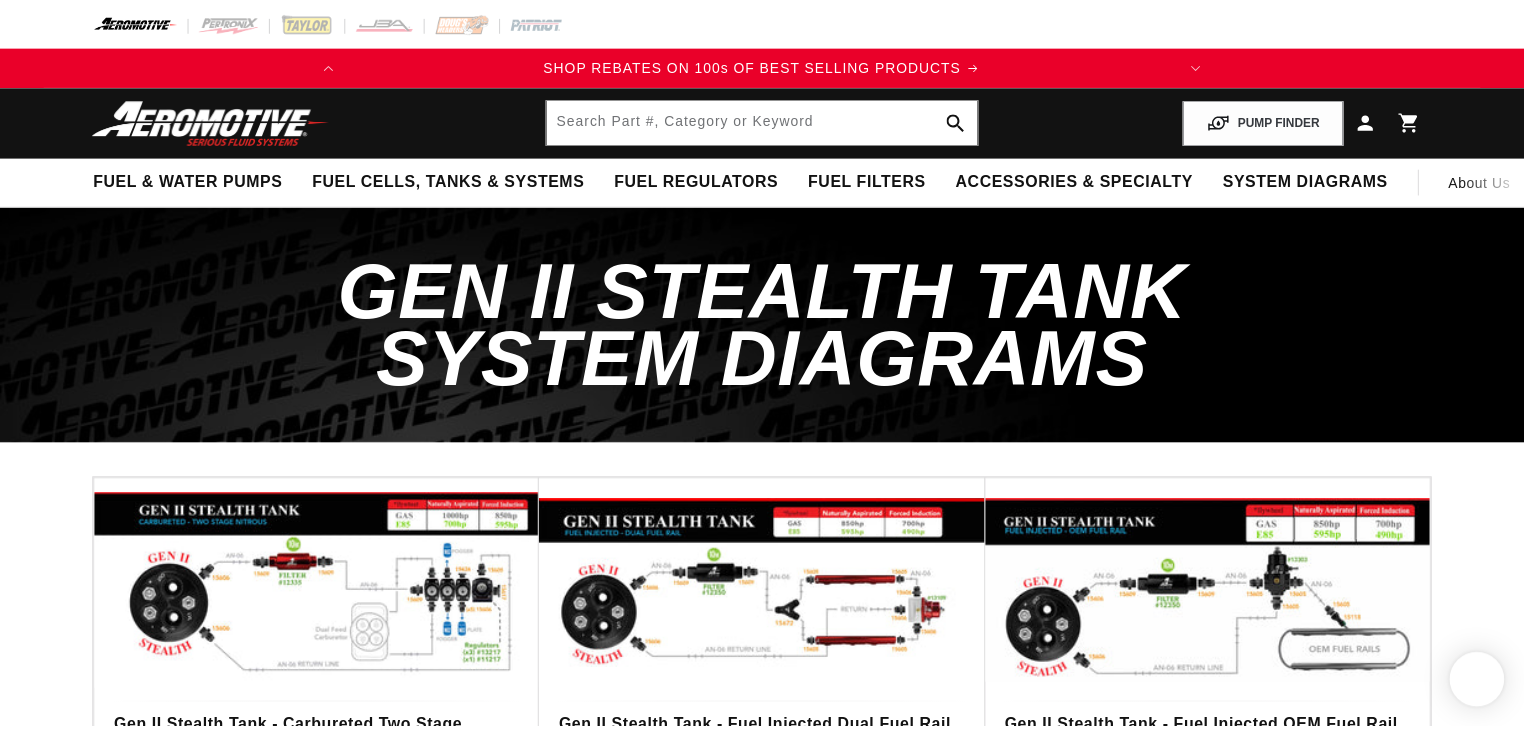 scroll, scrollTop: 0, scrollLeft: 0, axis: both 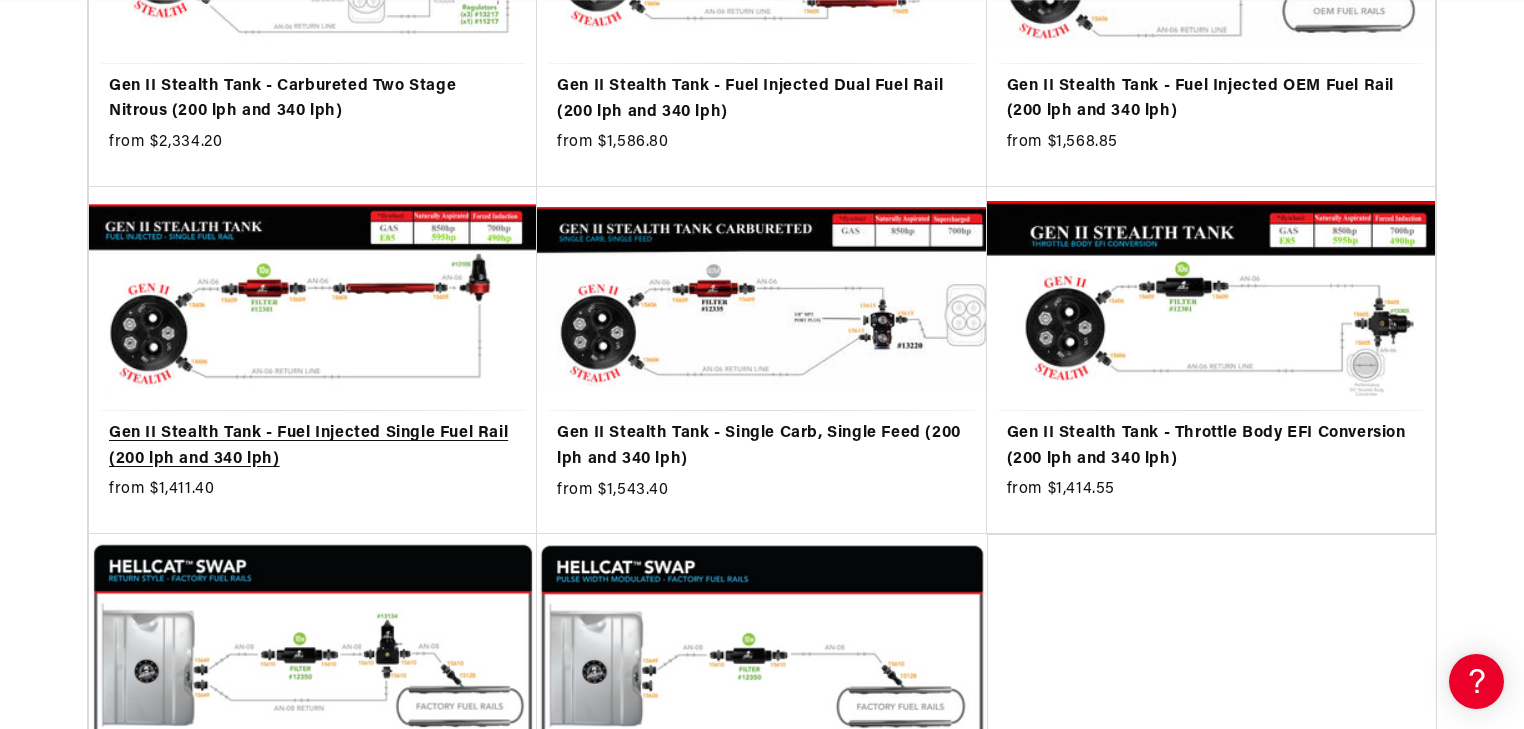 click on "Gen II Stealth Tank - Fuel Injected Single Fuel Rail (200 lph and 340 lph)" at bounding box center (313, 446) 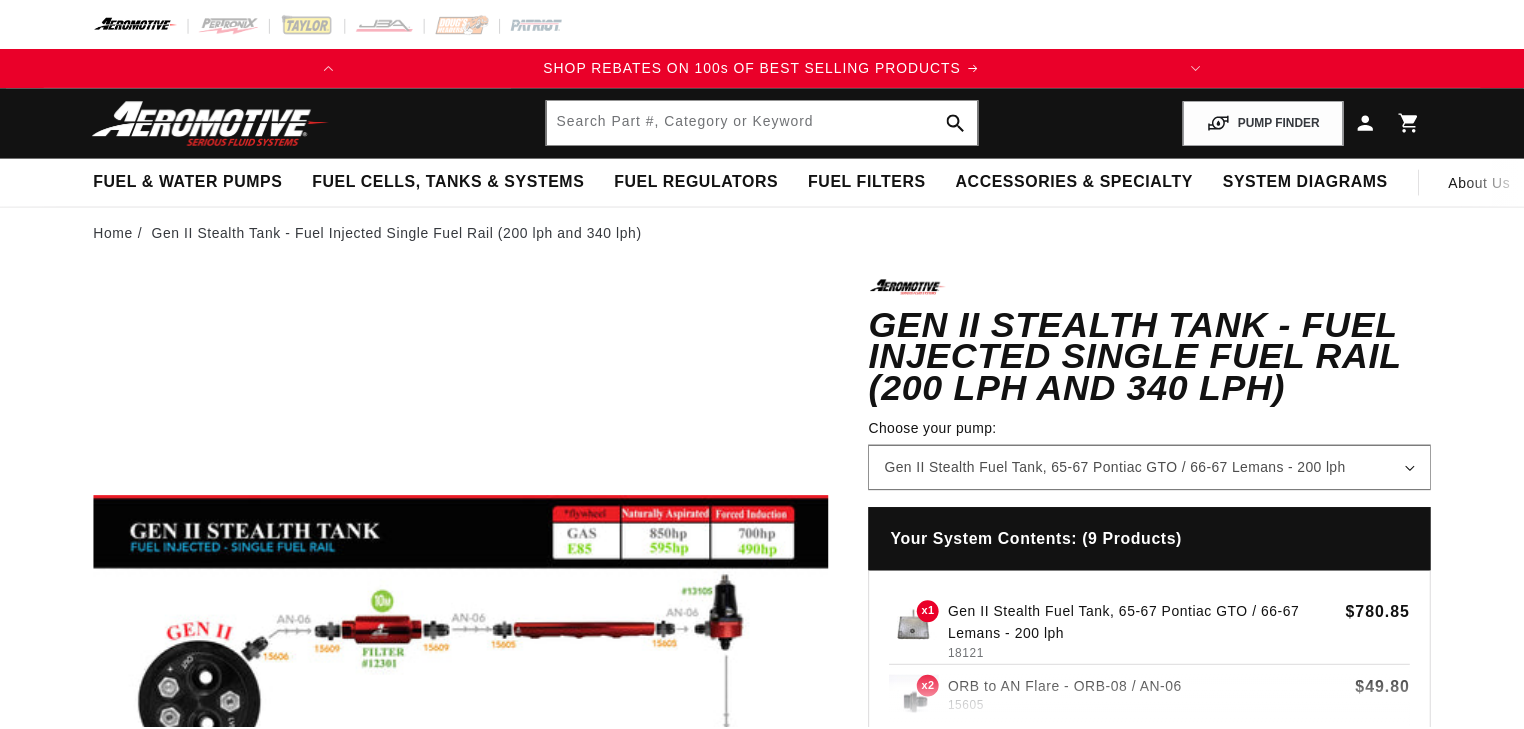 scroll, scrollTop: 0, scrollLeft: 0, axis: both 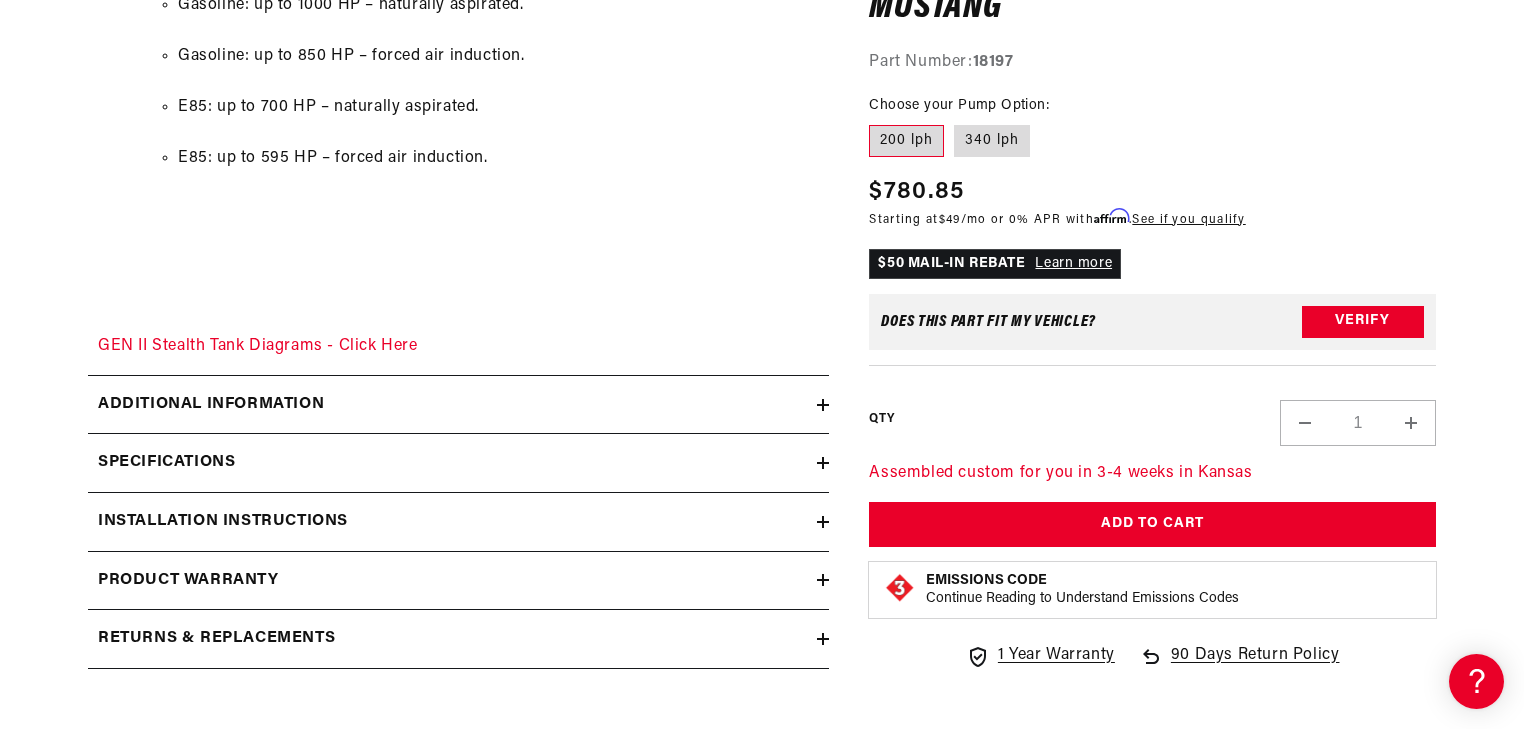 click 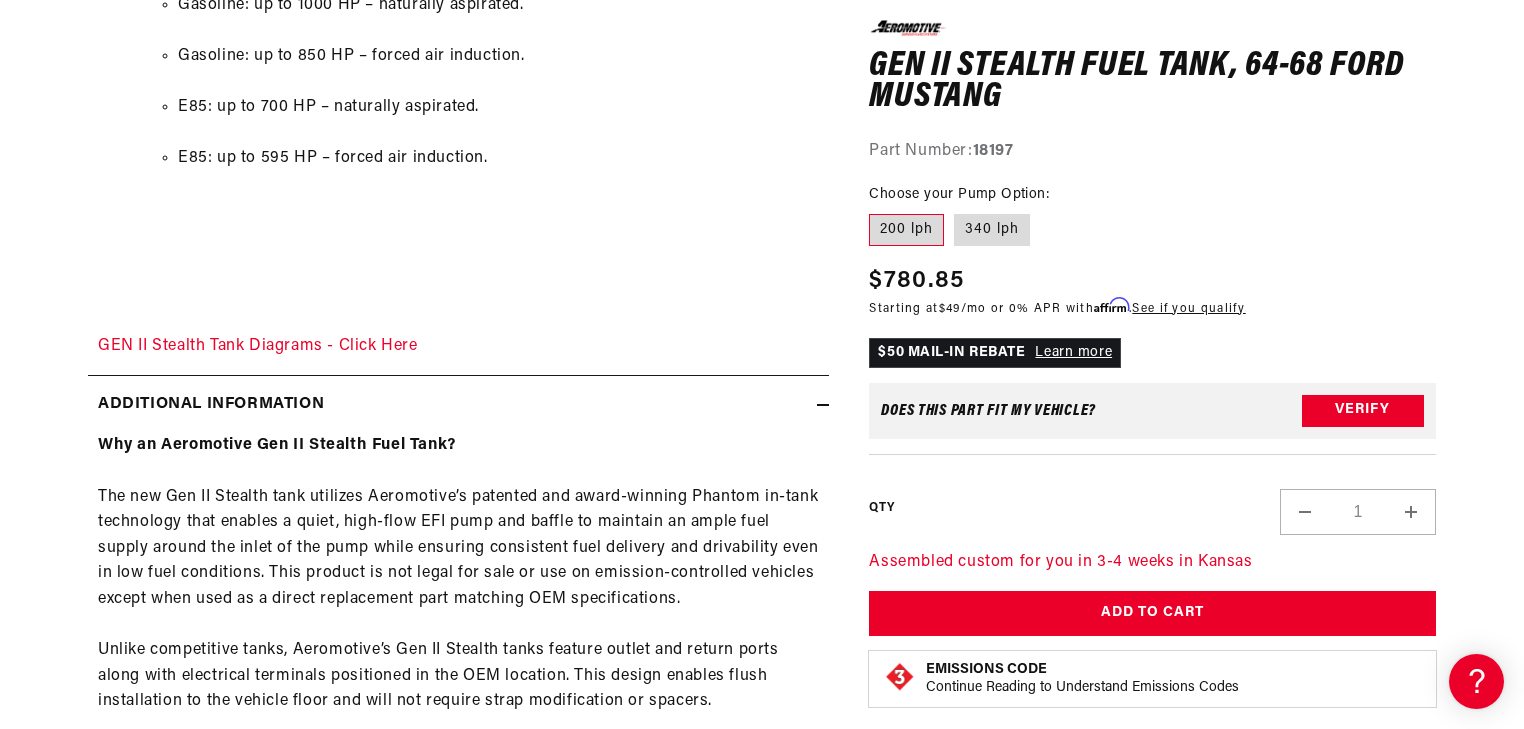scroll, scrollTop: 0, scrollLeft: 0, axis: both 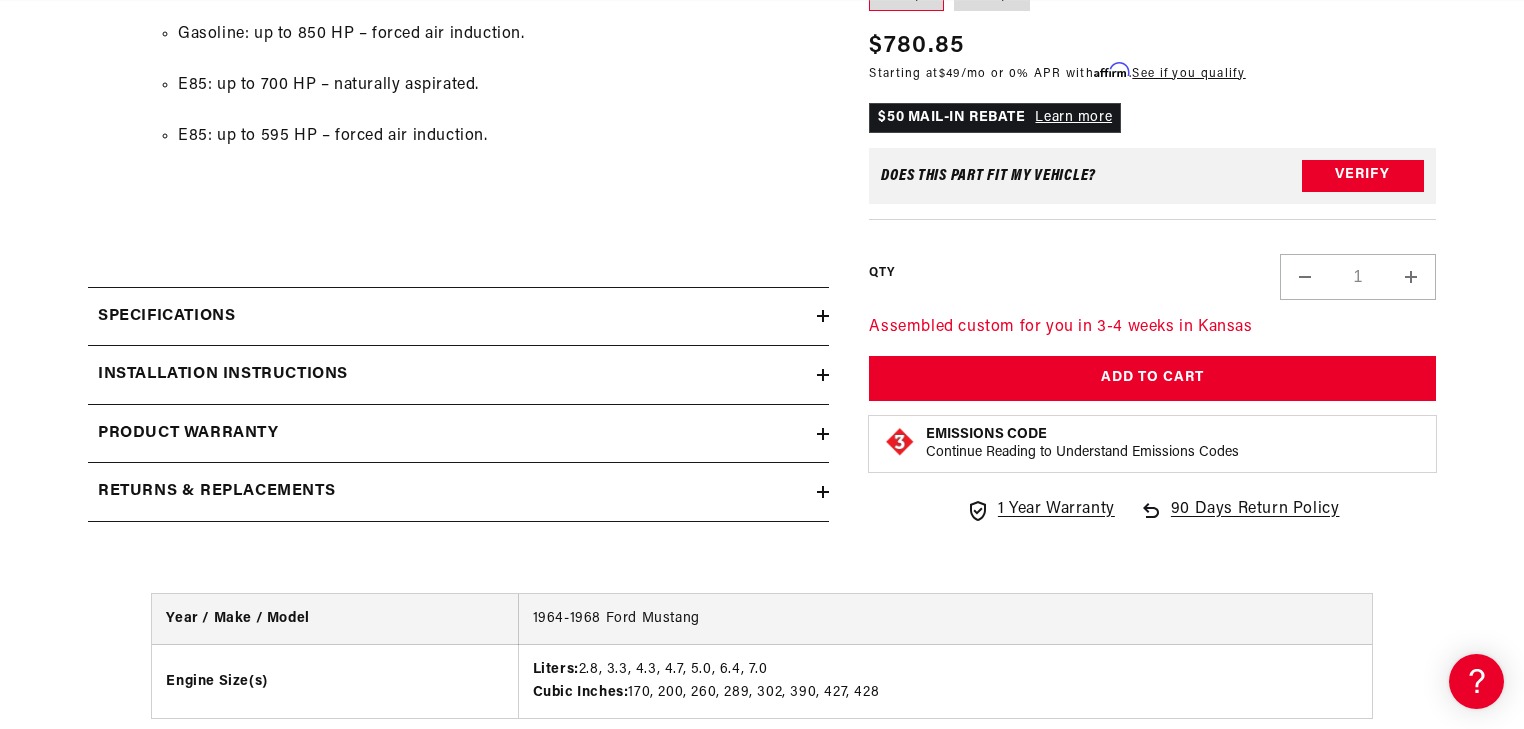 click 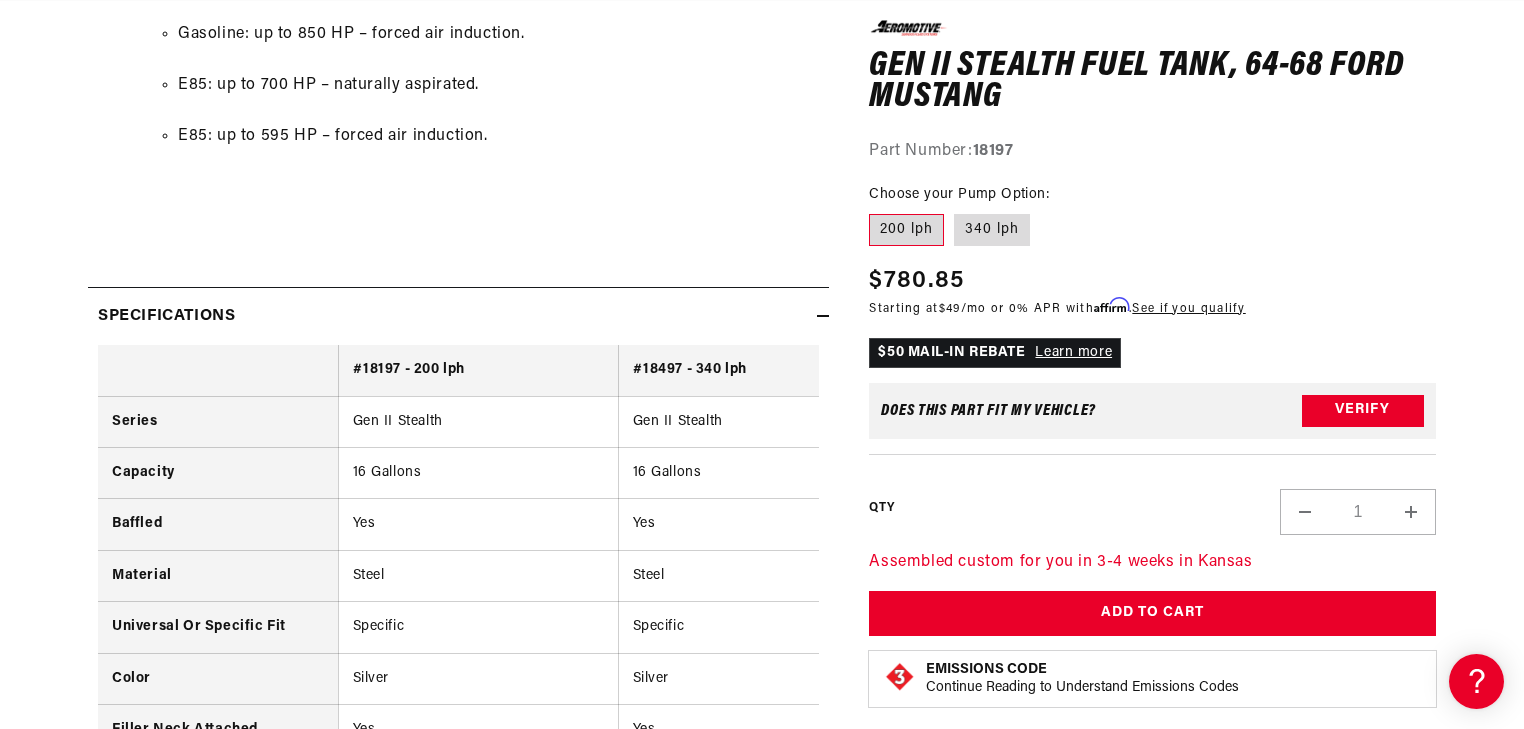 scroll, scrollTop: 0, scrollLeft: 791, axis: horizontal 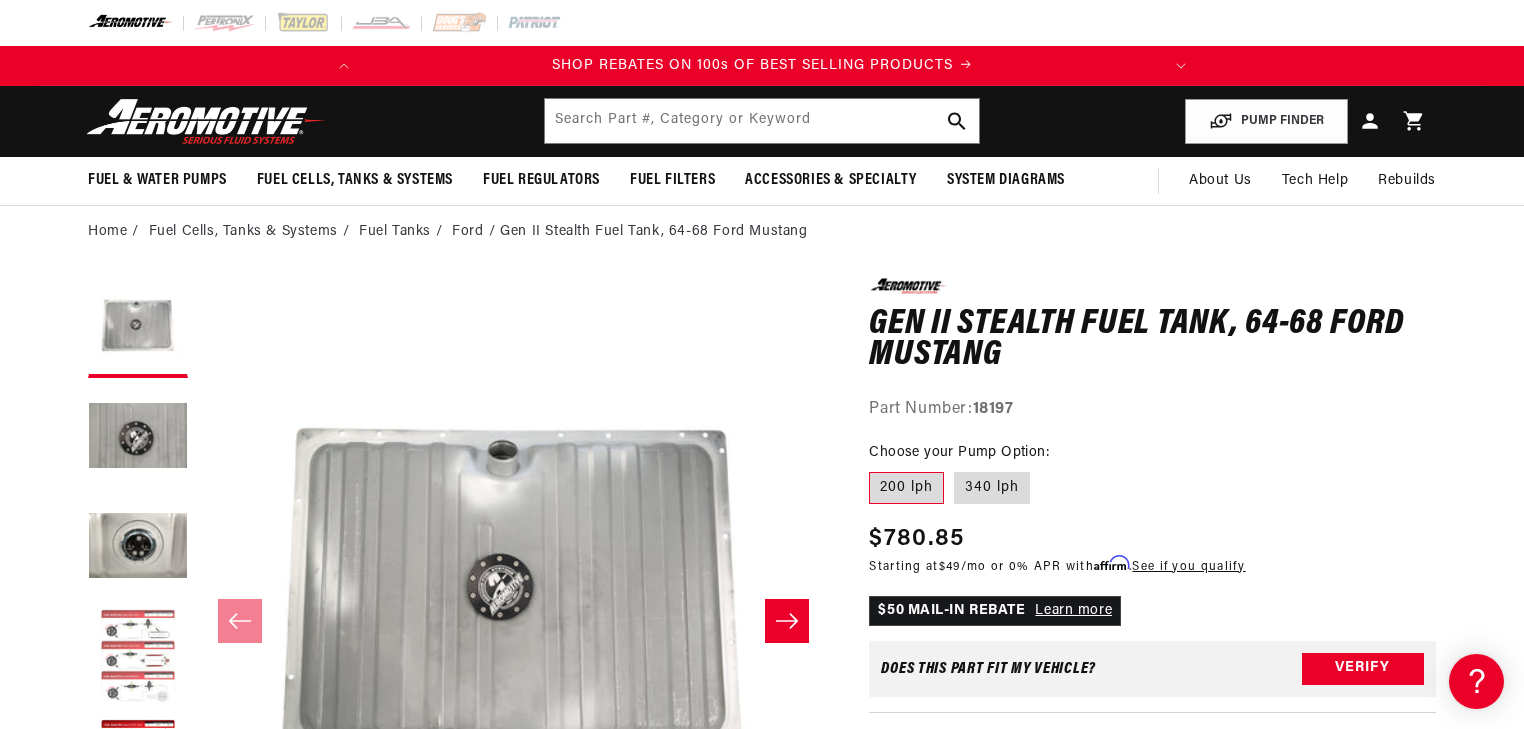 click at bounding box center [138, 658] 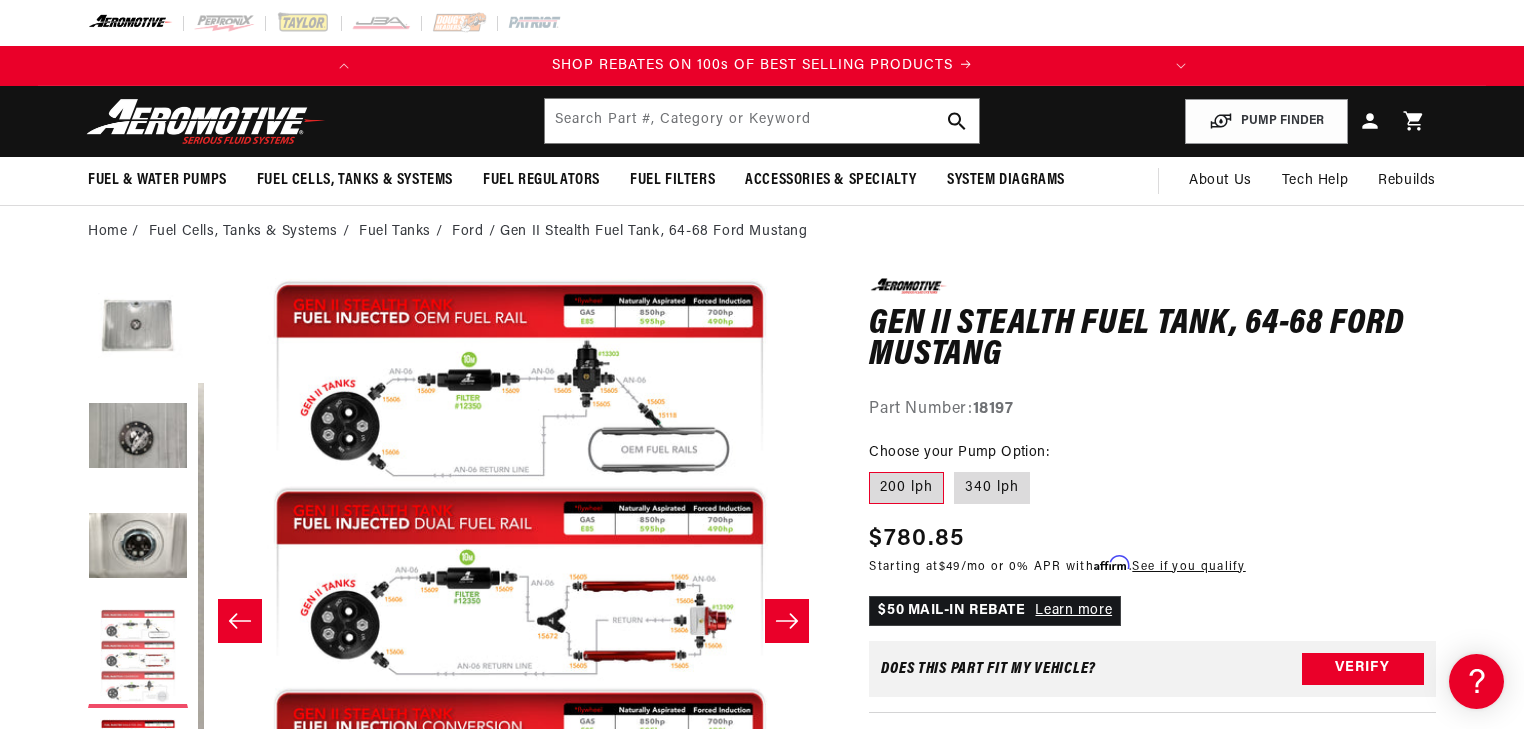 scroll, scrollTop: 0, scrollLeft: 1894, axis: horizontal 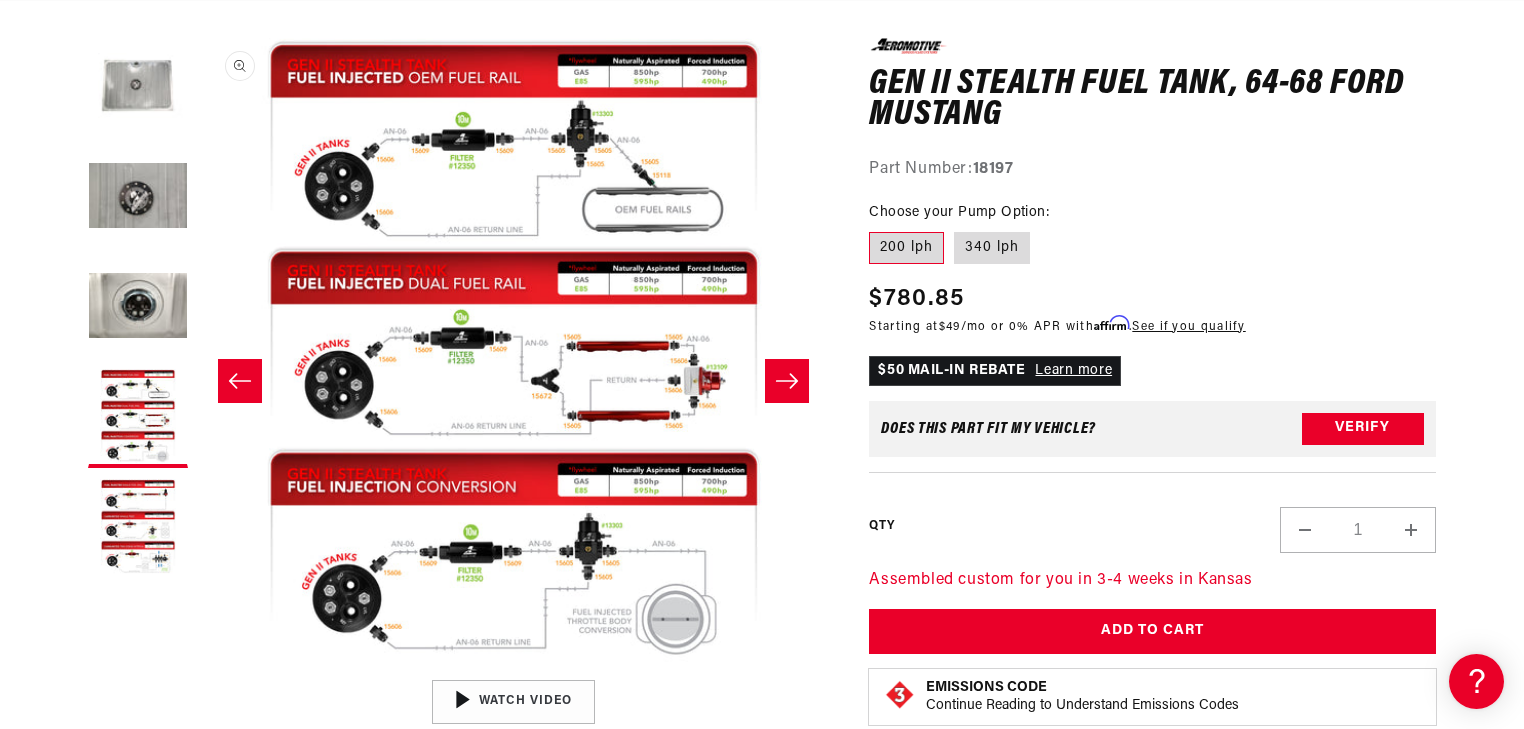 click on "Open media 4 in modal" at bounding box center (198, 670) 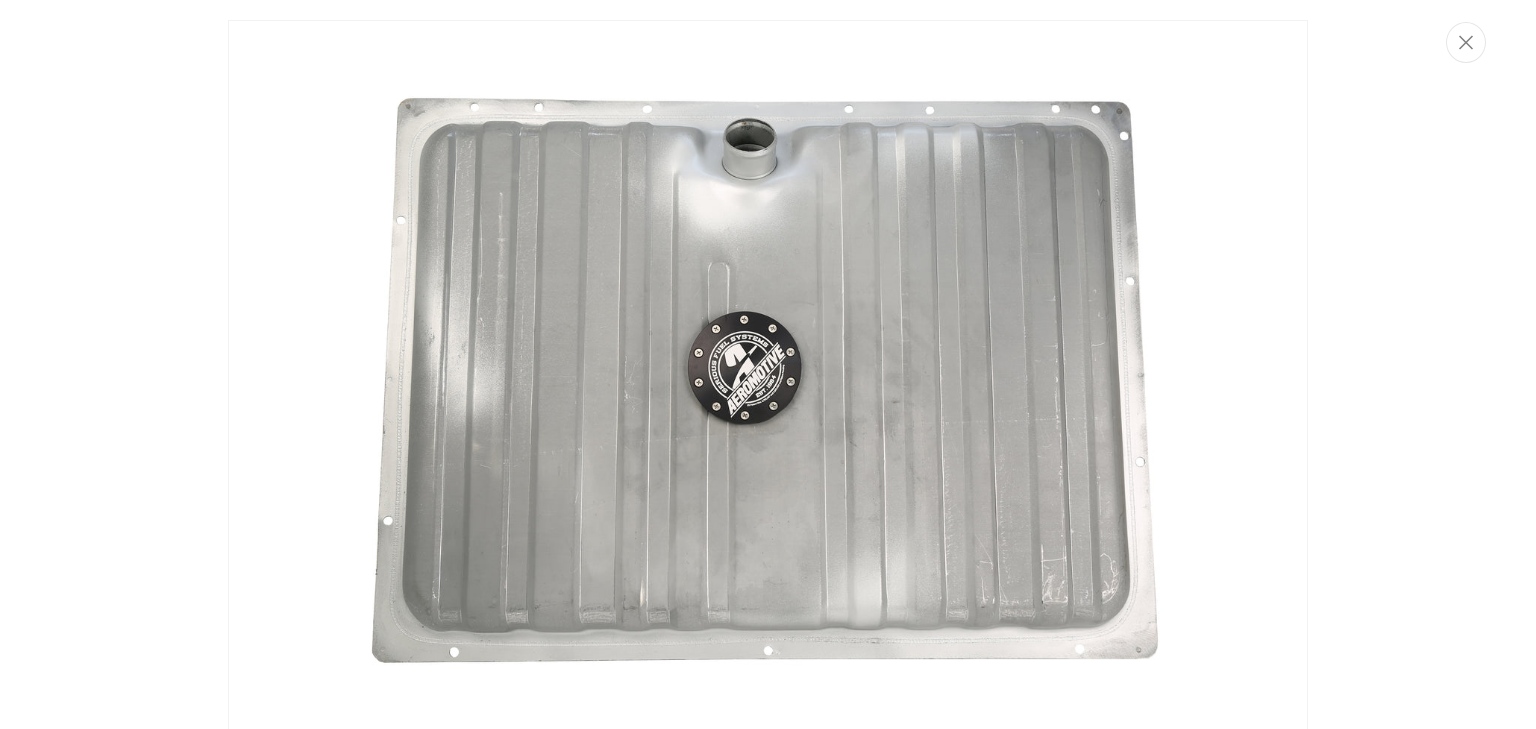 scroll, scrollTop: 248, scrollLeft: 0, axis: vertical 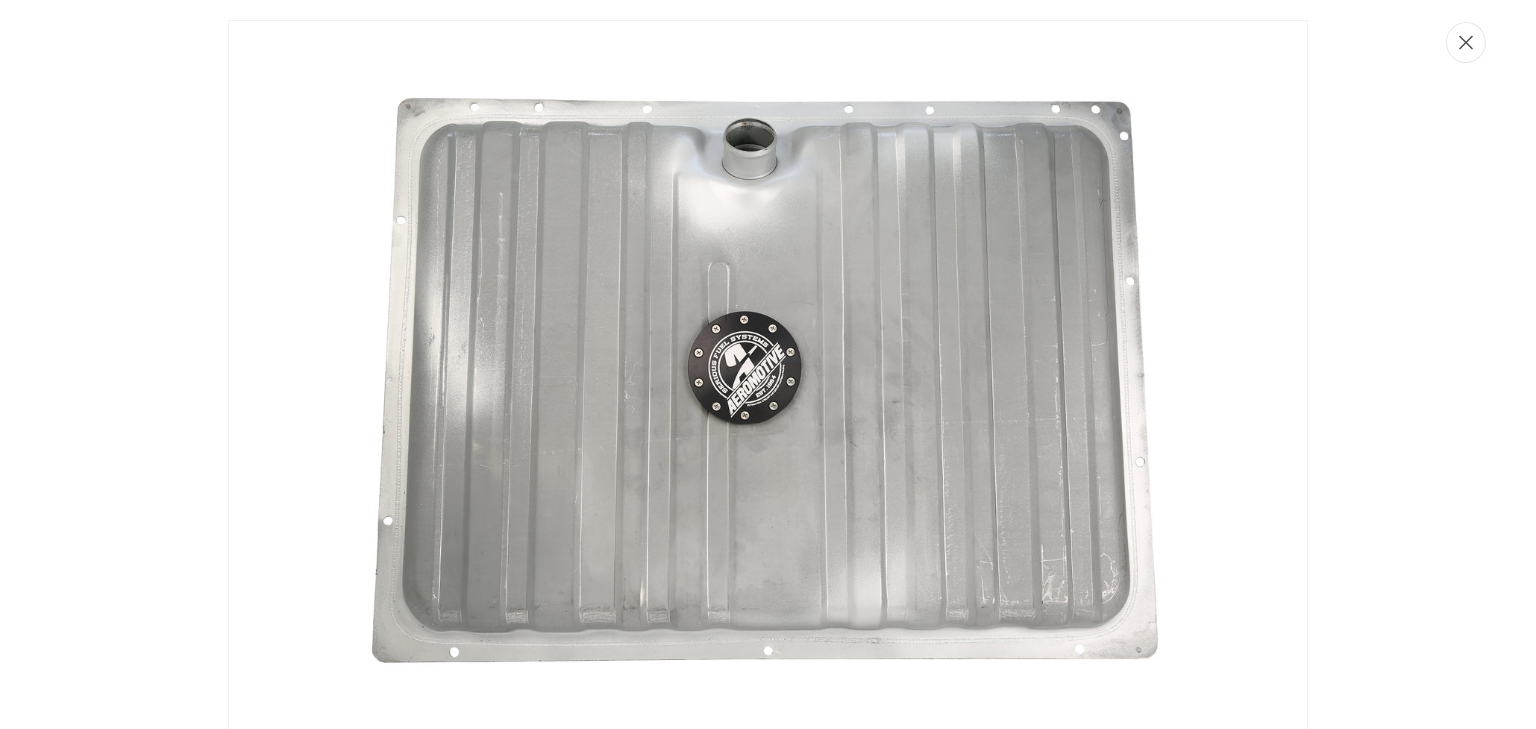 click at bounding box center [1466, 42] 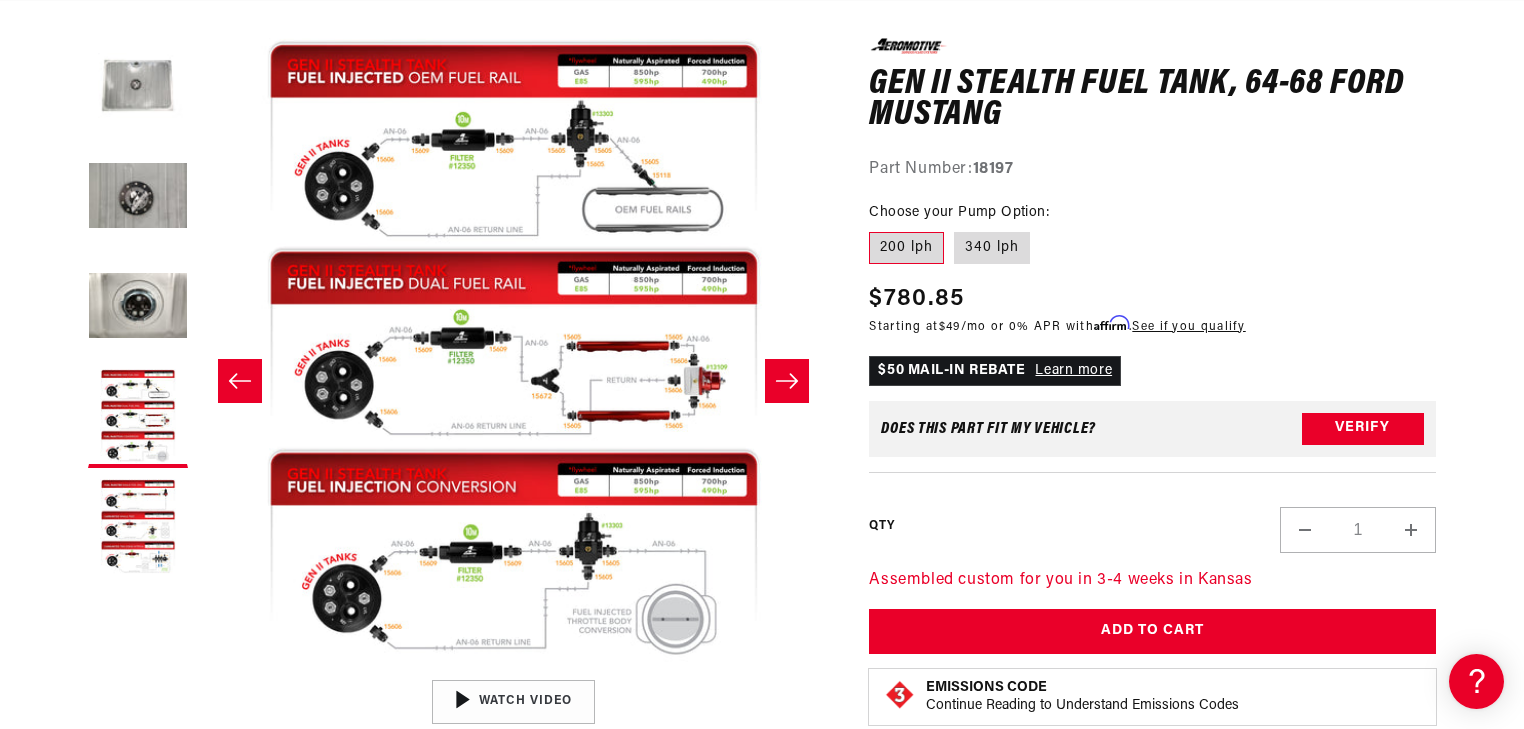 scroll, scrollTop: 0, scrollLeft: 0, axis: both 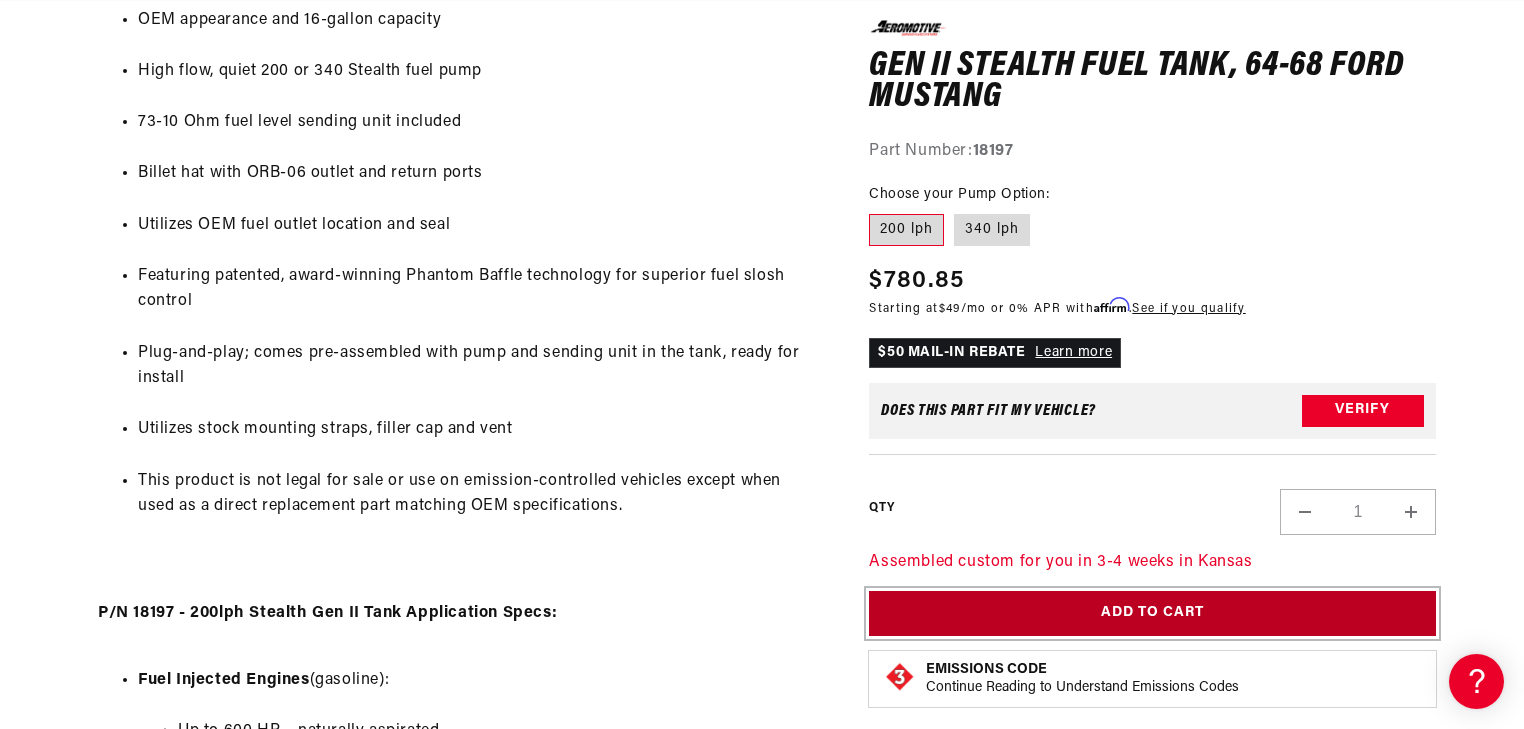 click on "Add to Cart" at bounding box center [1152, 613] 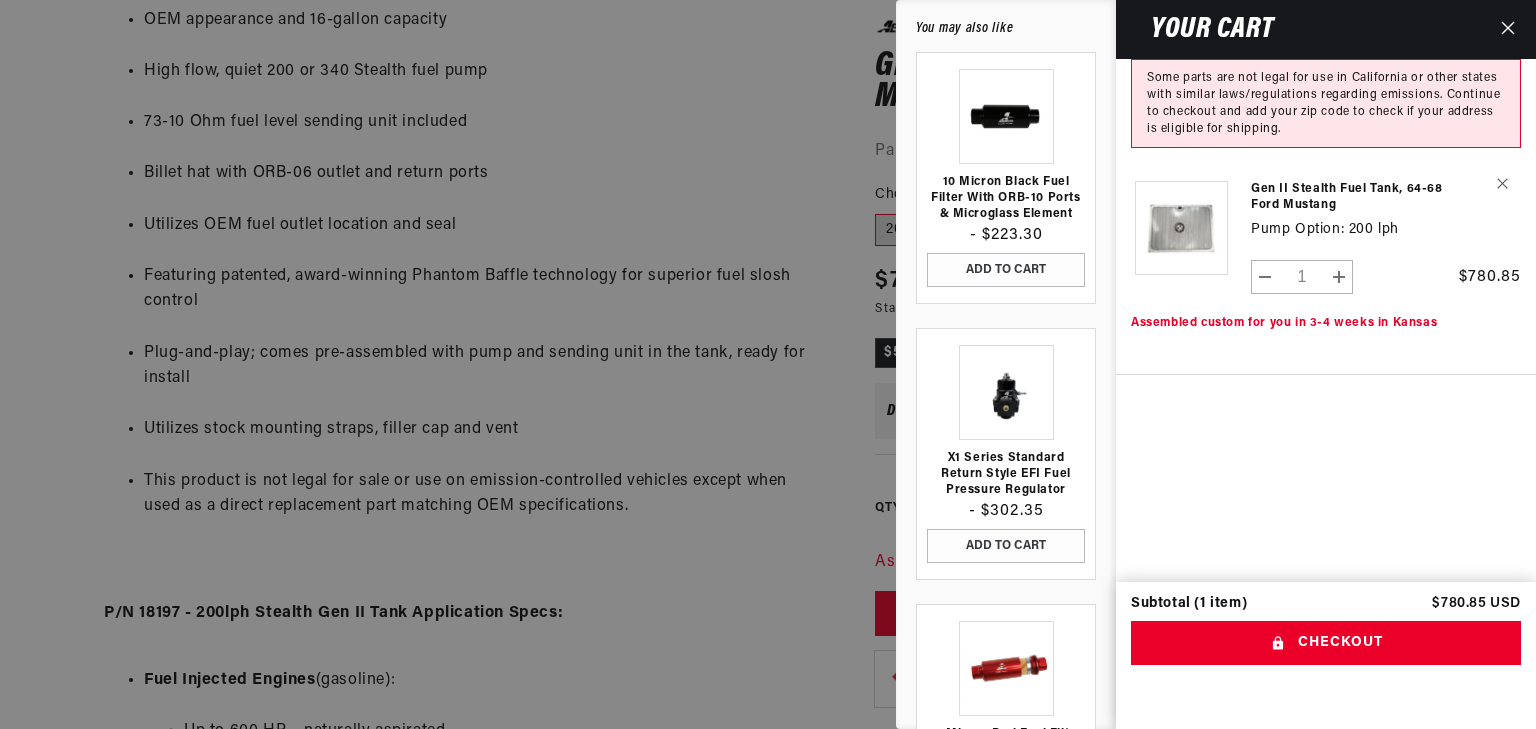 scroll, scrollTop: 0, scrollLeft: 791, axis: horizontal 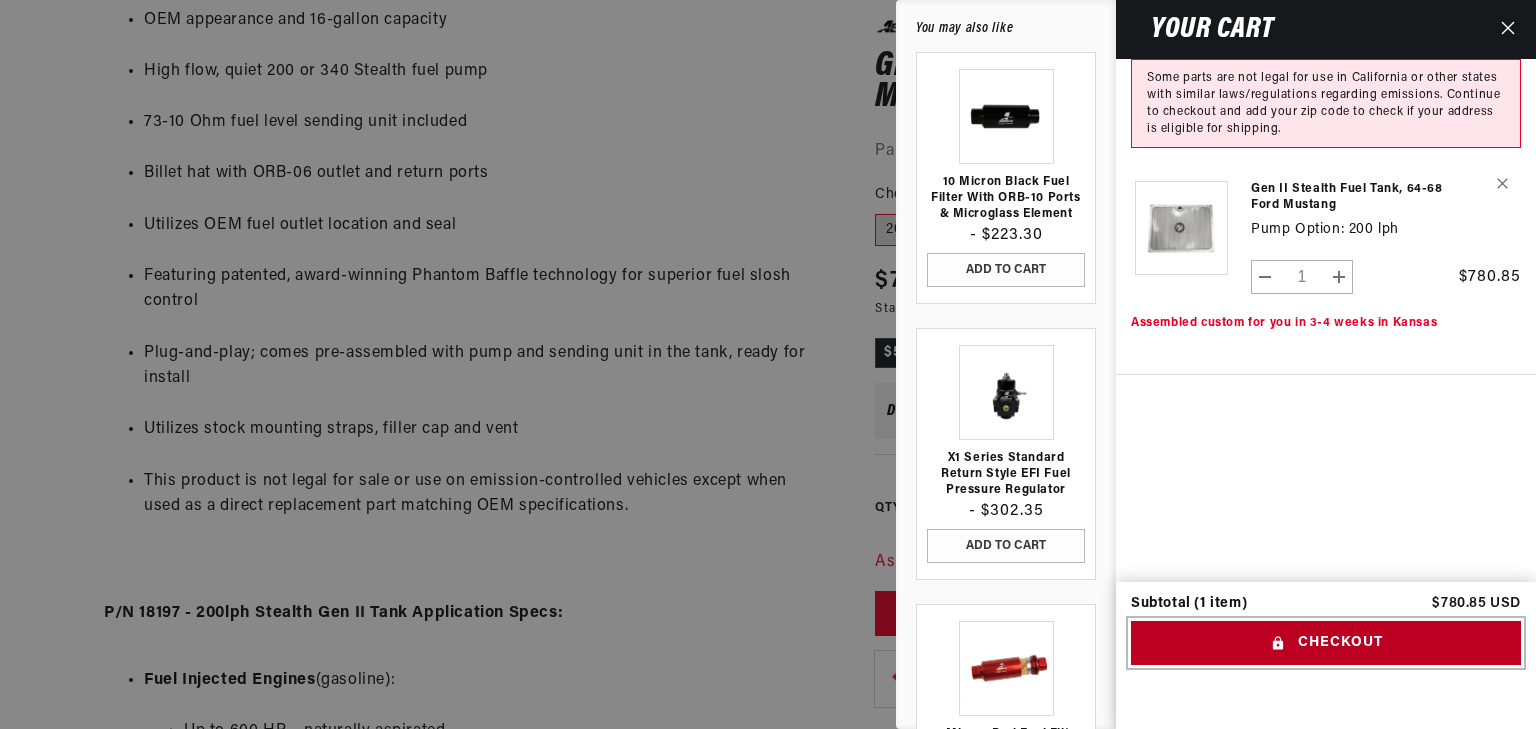click on "Checkout" at bounding box center [1326, 643] 